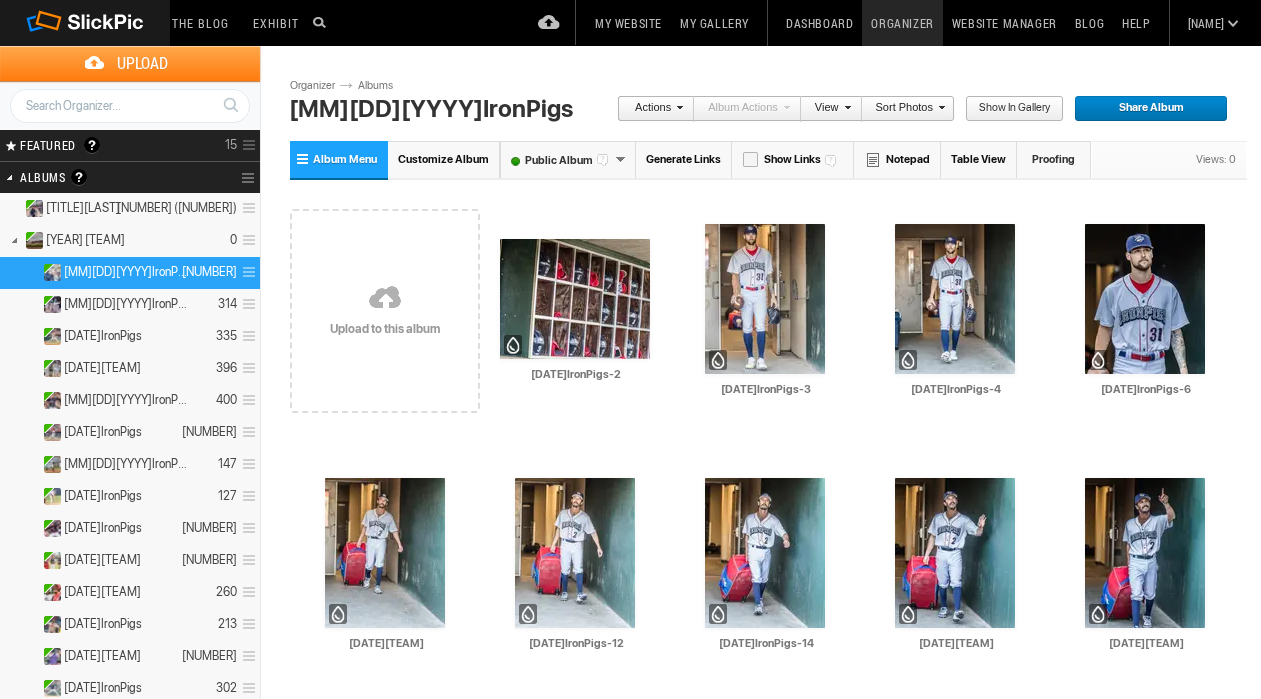 scroll, scrollTop: 0, scrollLeft: 0, axis: both 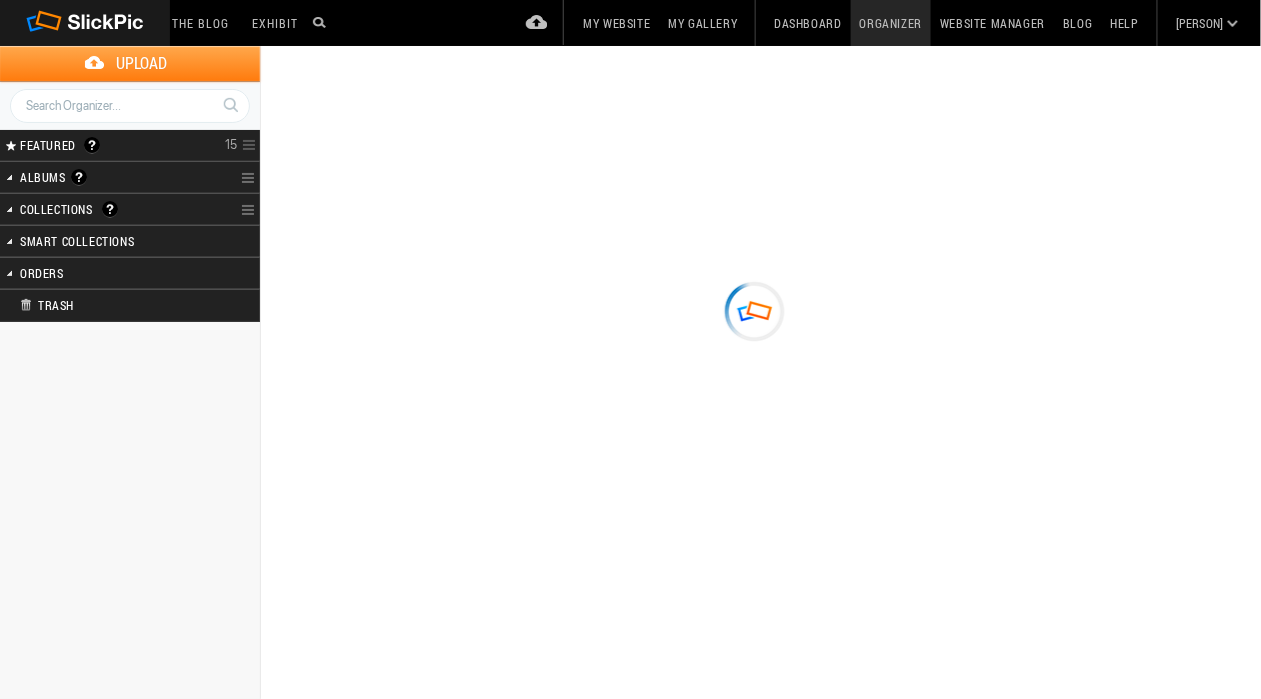type on "[DATE]IronPigs" 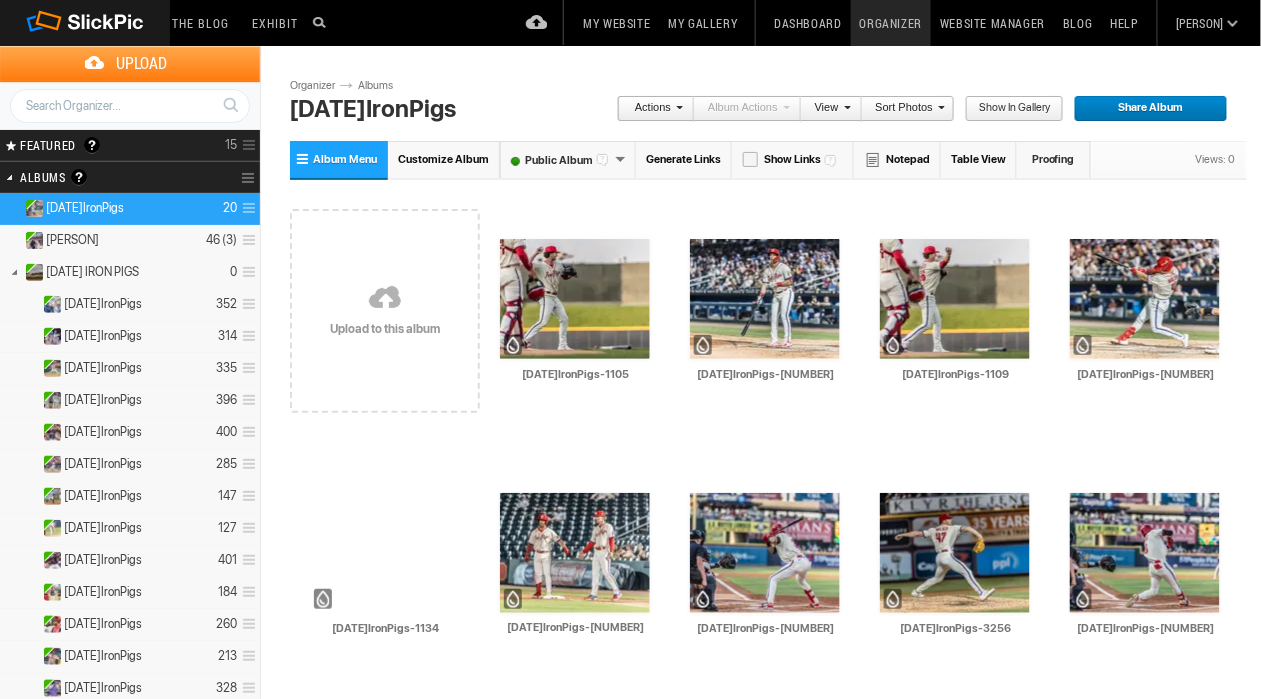click on "Sort Photos" at bounding box center [903, 109] 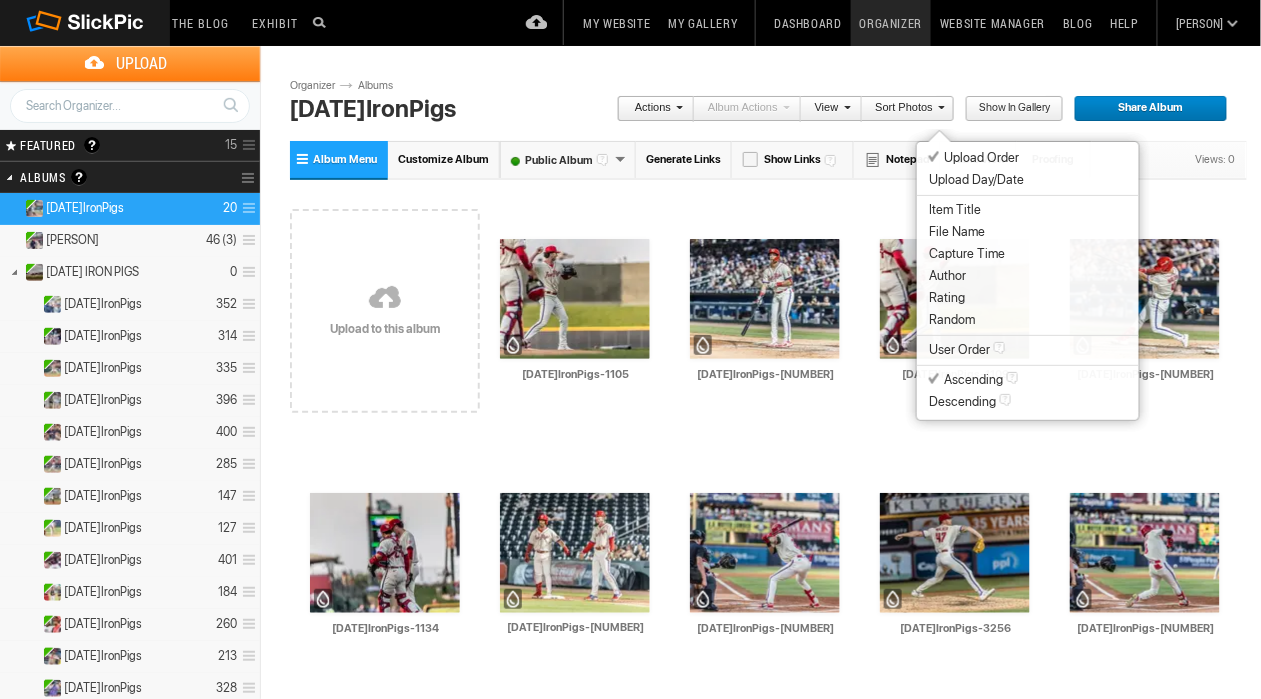click on "Capture Time" at bounding box center [967, 254] 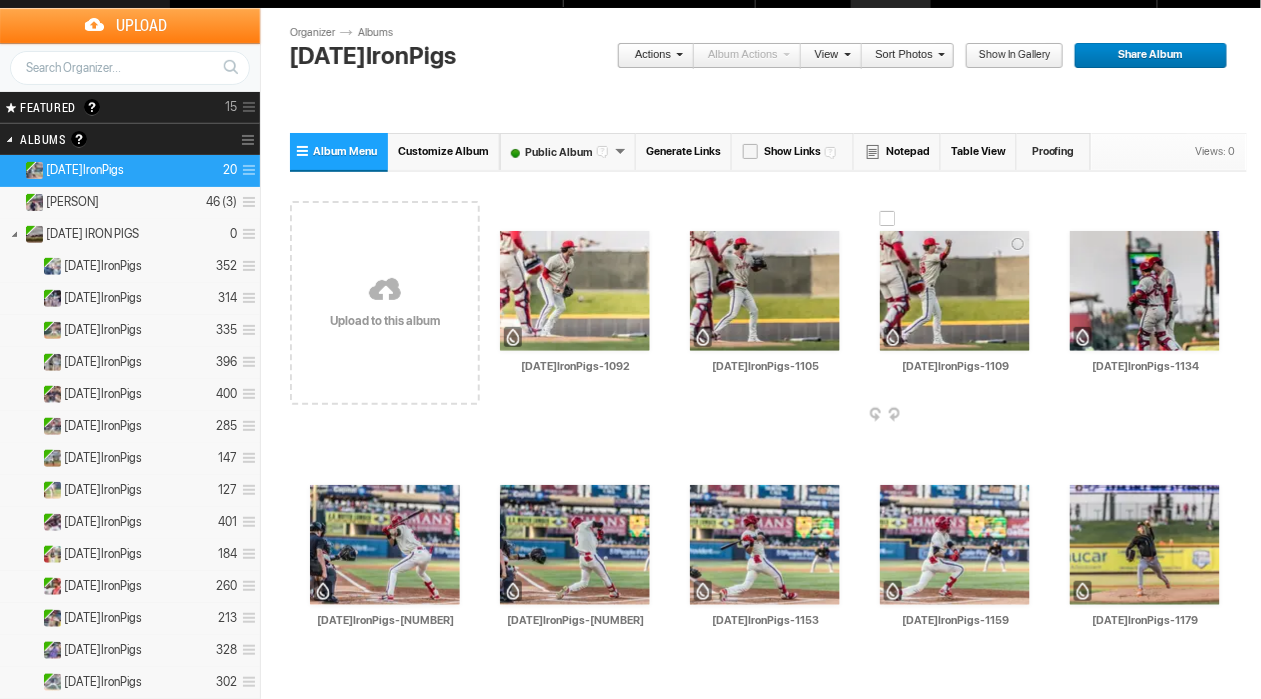 scroll, scrollTop: 0, scrollLeft: 0, axis: both 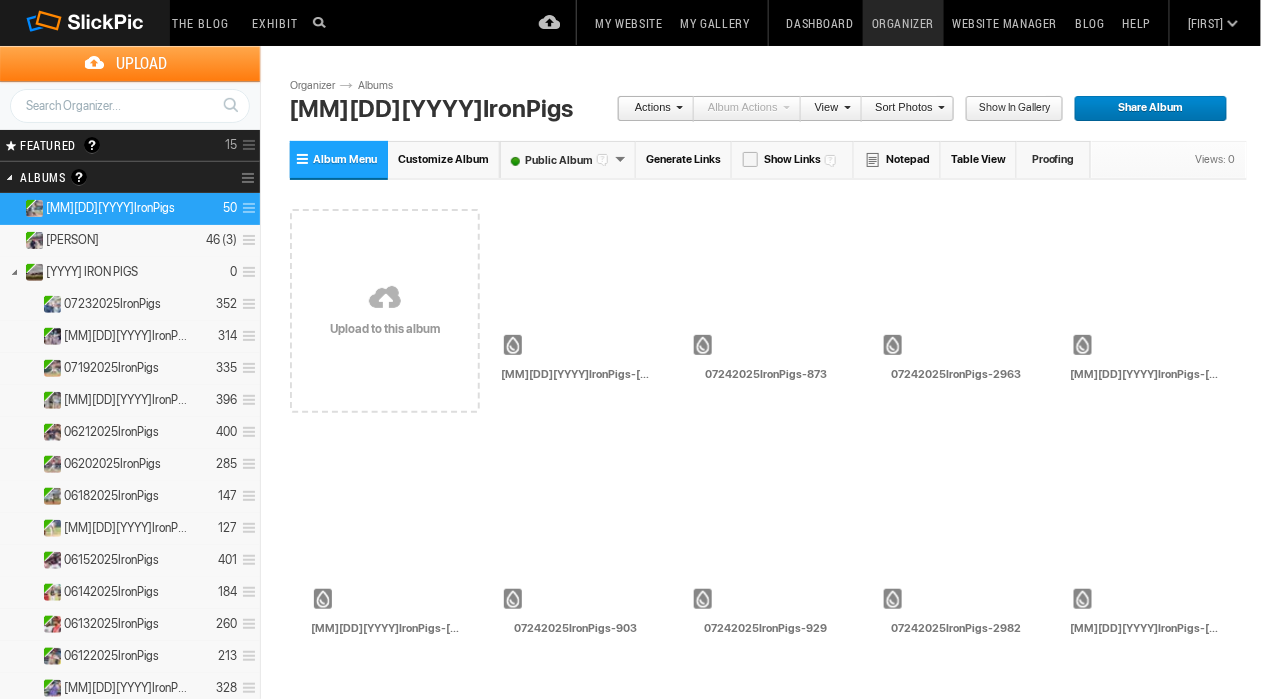 click on "Sort Photos" at bounding box center (903, 109) 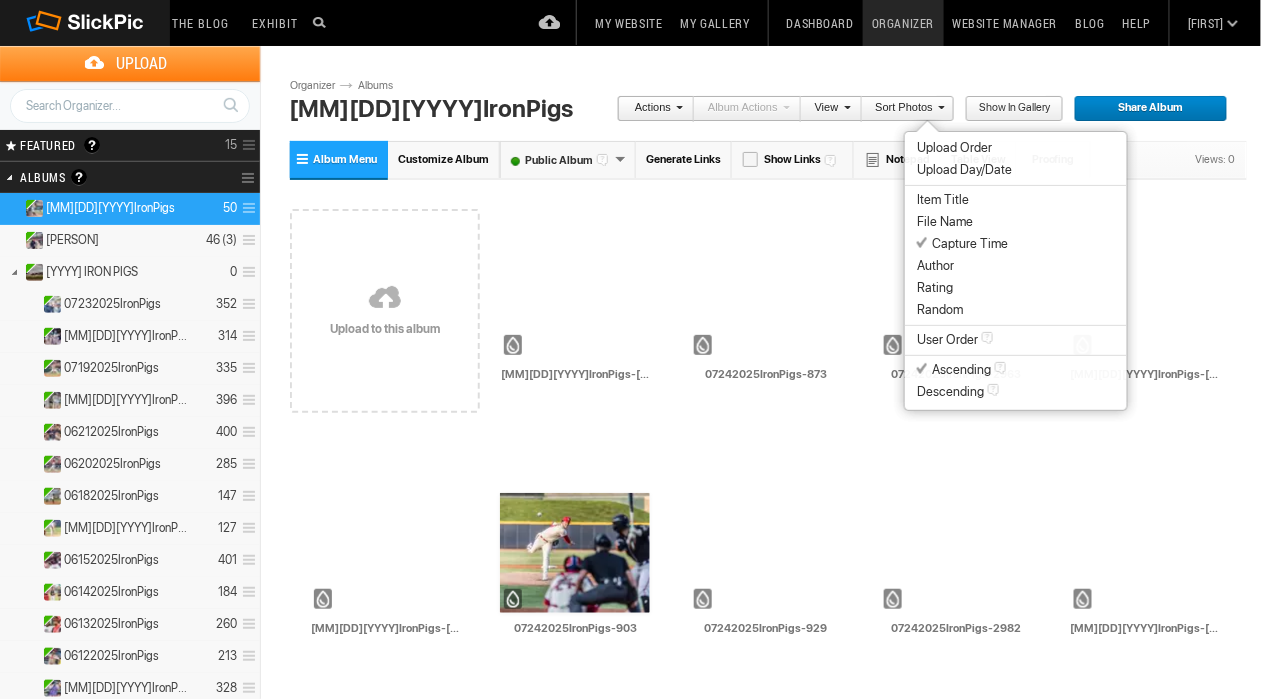 click on "Capture Time" at bounding box center [962, 244] 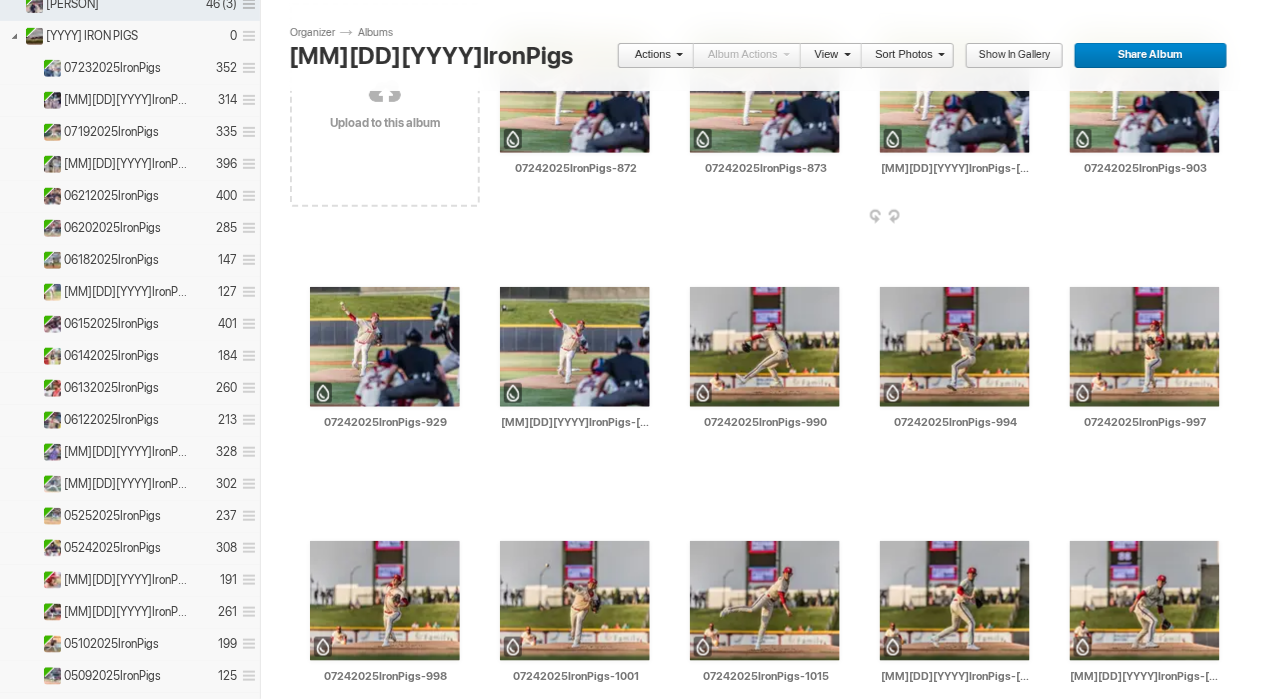 scroll, scrollTop: 234, scrollLeft: 0, axis: vertical 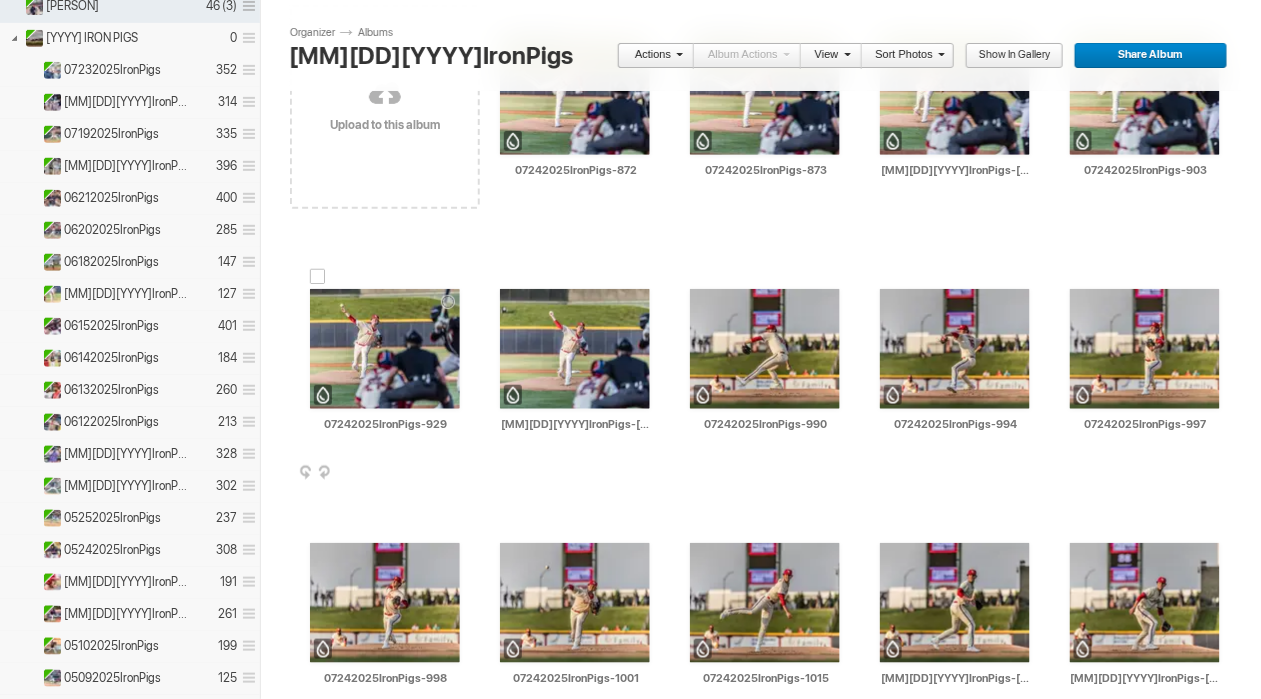 click at bounding box center (464, 474) 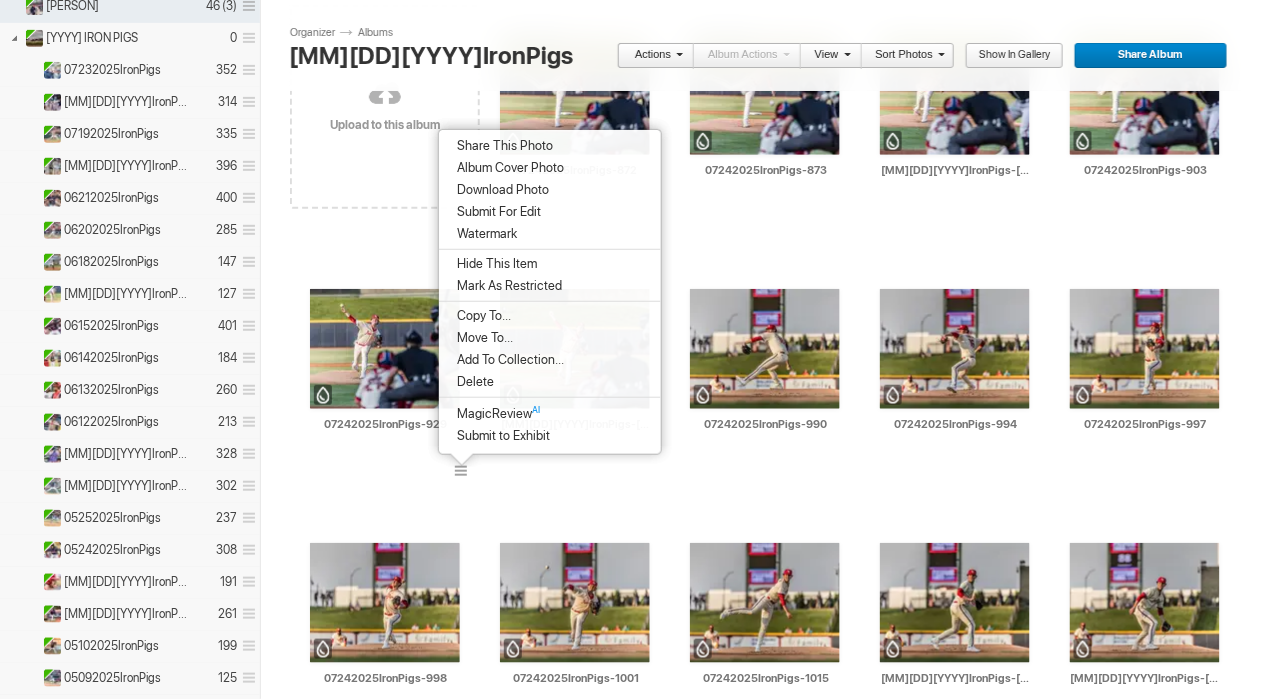 click on "Album Cover Photo" at bounding box center (550, 168) 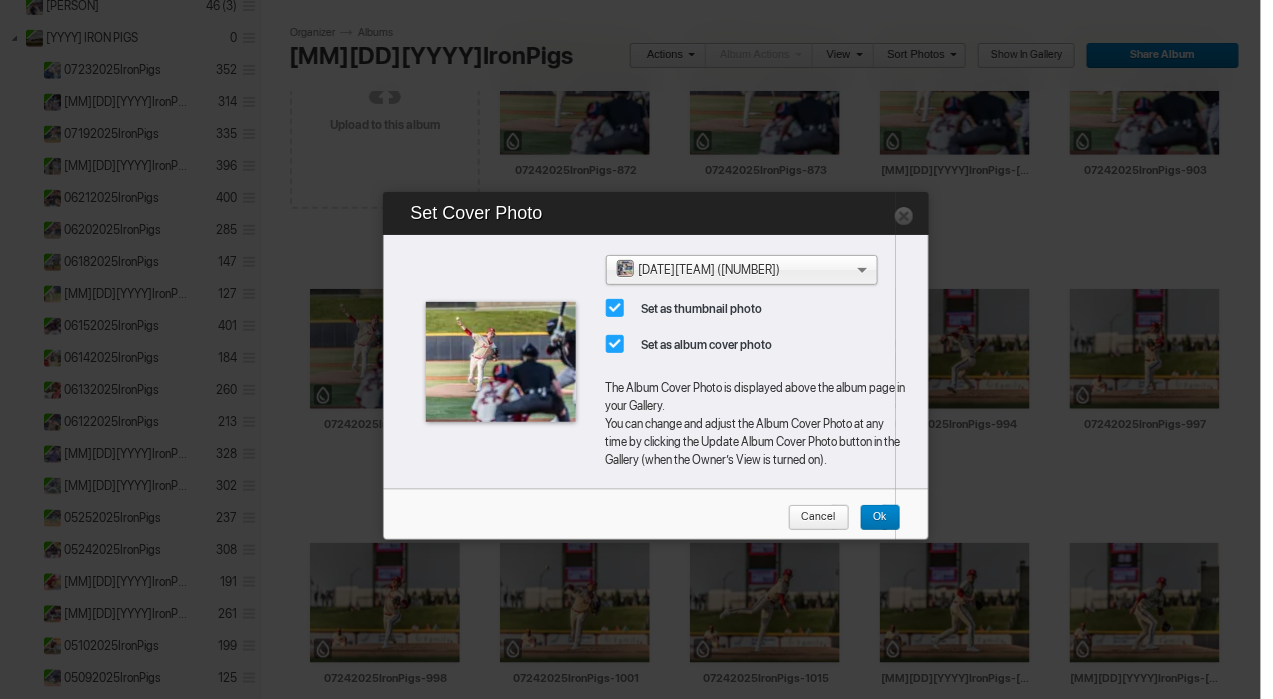 click on "Ok" at bounding box center (873, 518) 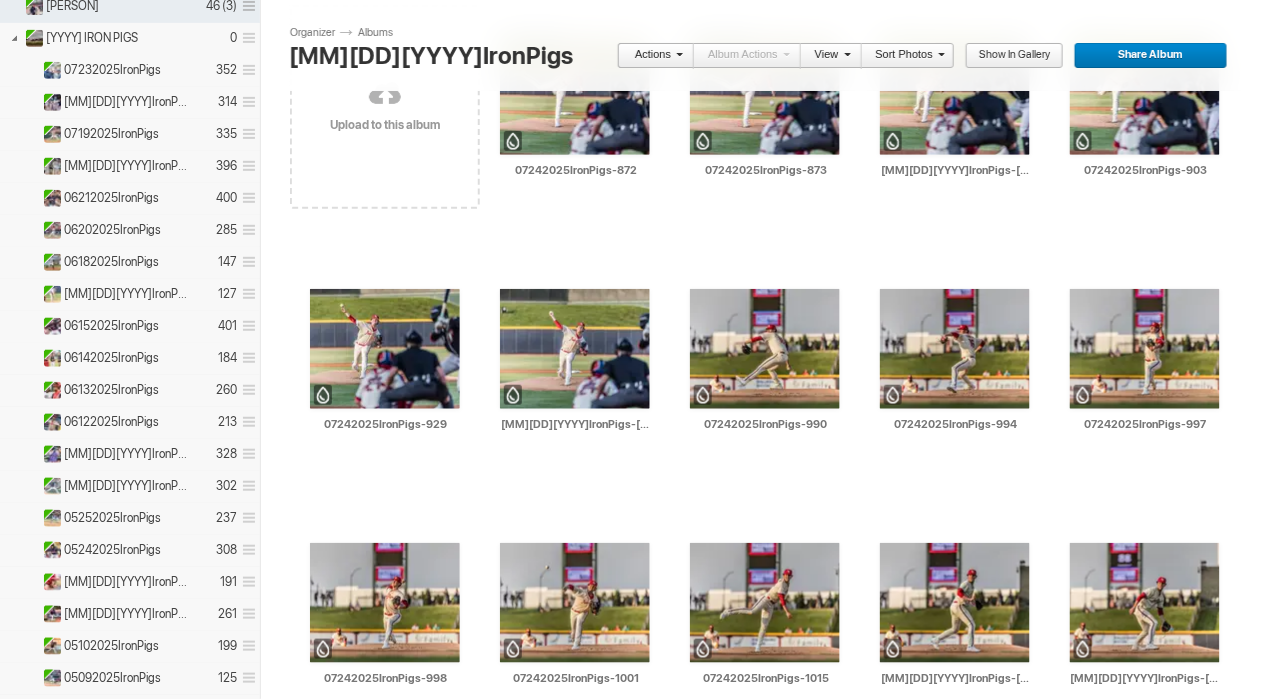 click on "Show in Gallery" at bounding box center (1007, 56) 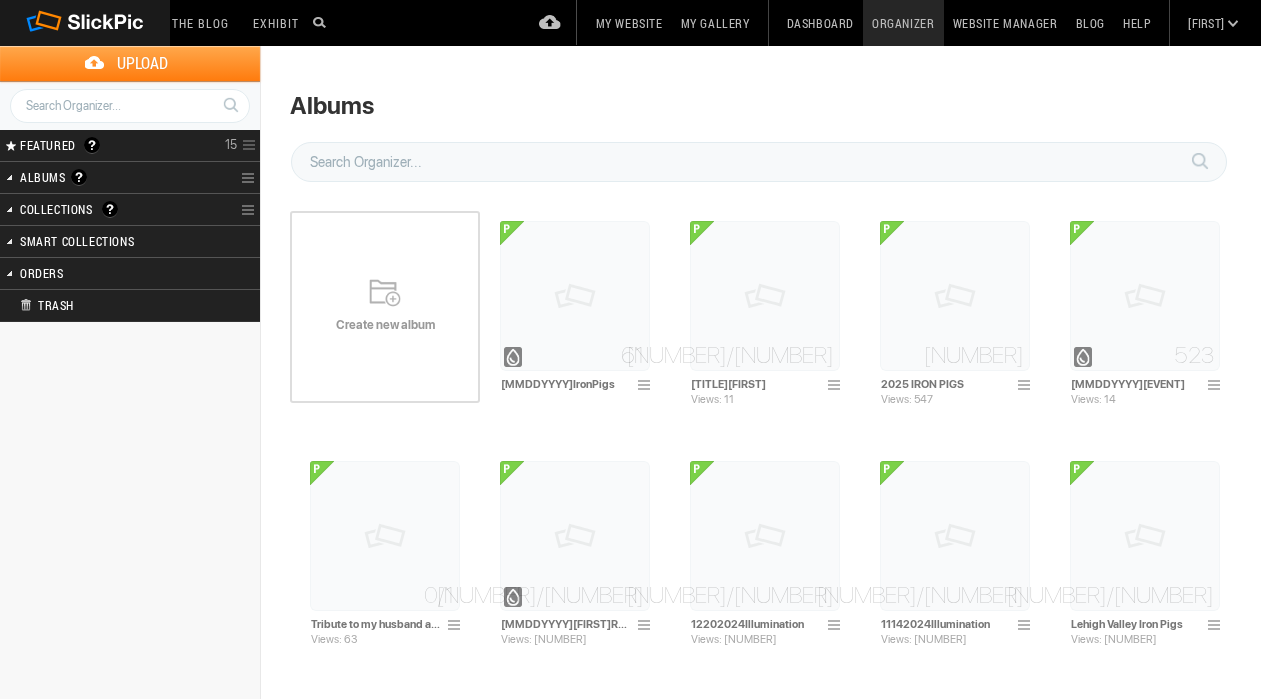 scroll, scrollTop: 0, scrollLeft: 0, axis: both 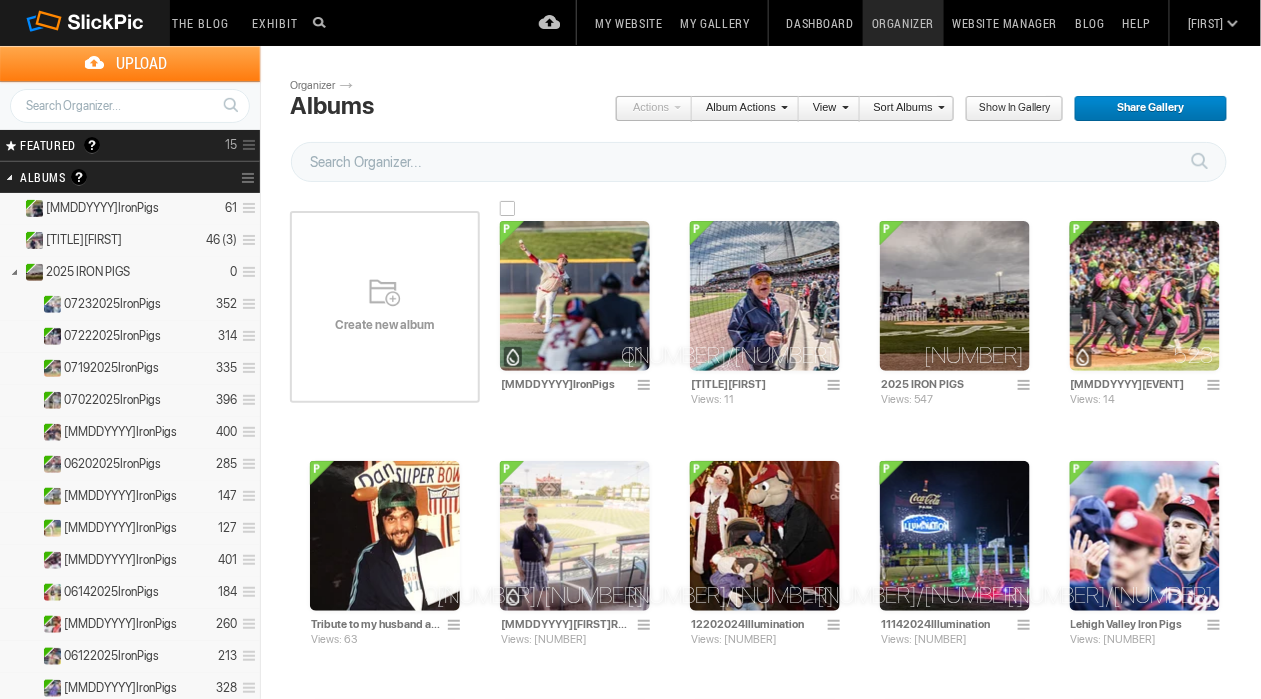 click at bounding box center (575, 296) 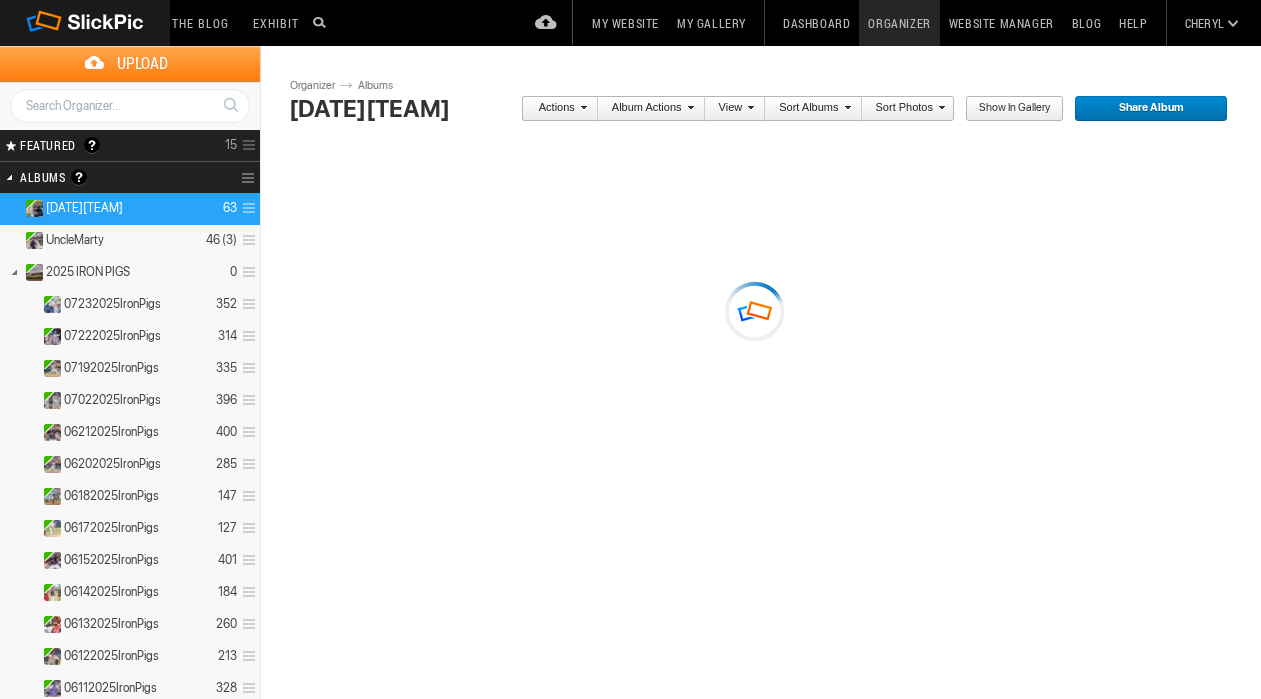 scroll, scrollTop: 0, scrollLeft: 0, axis: both 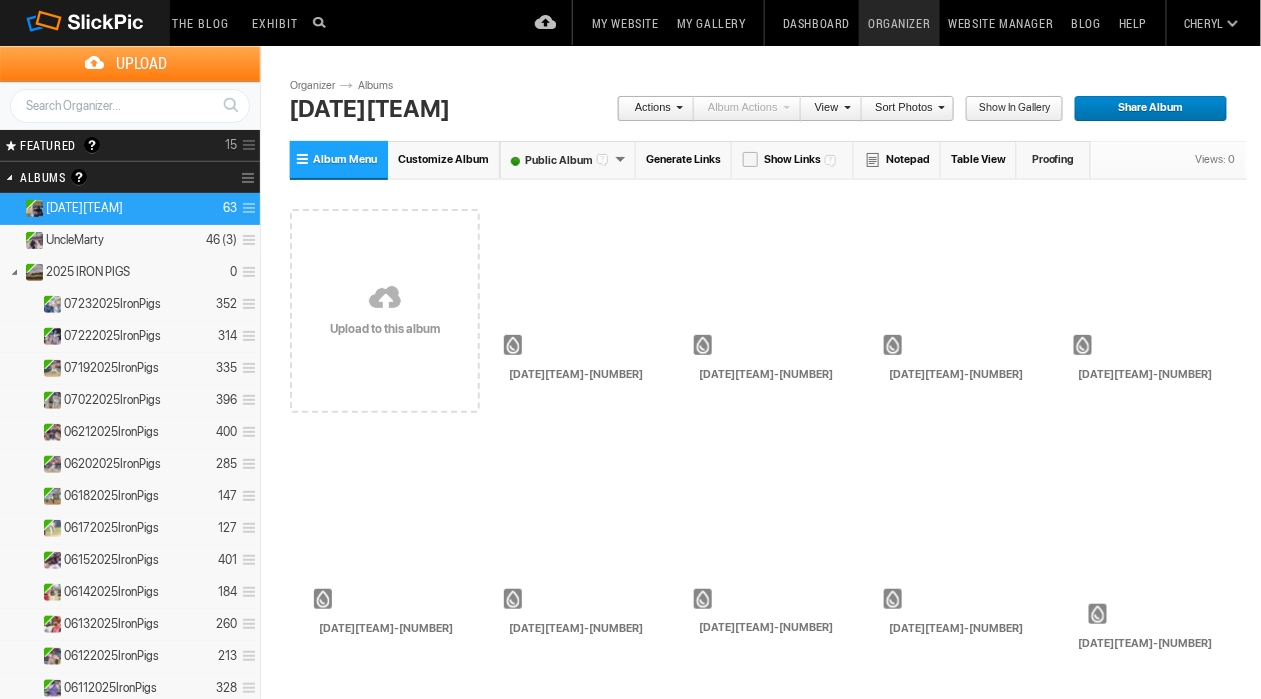 click on "Sort Photos" at bounding box center [903, 109] 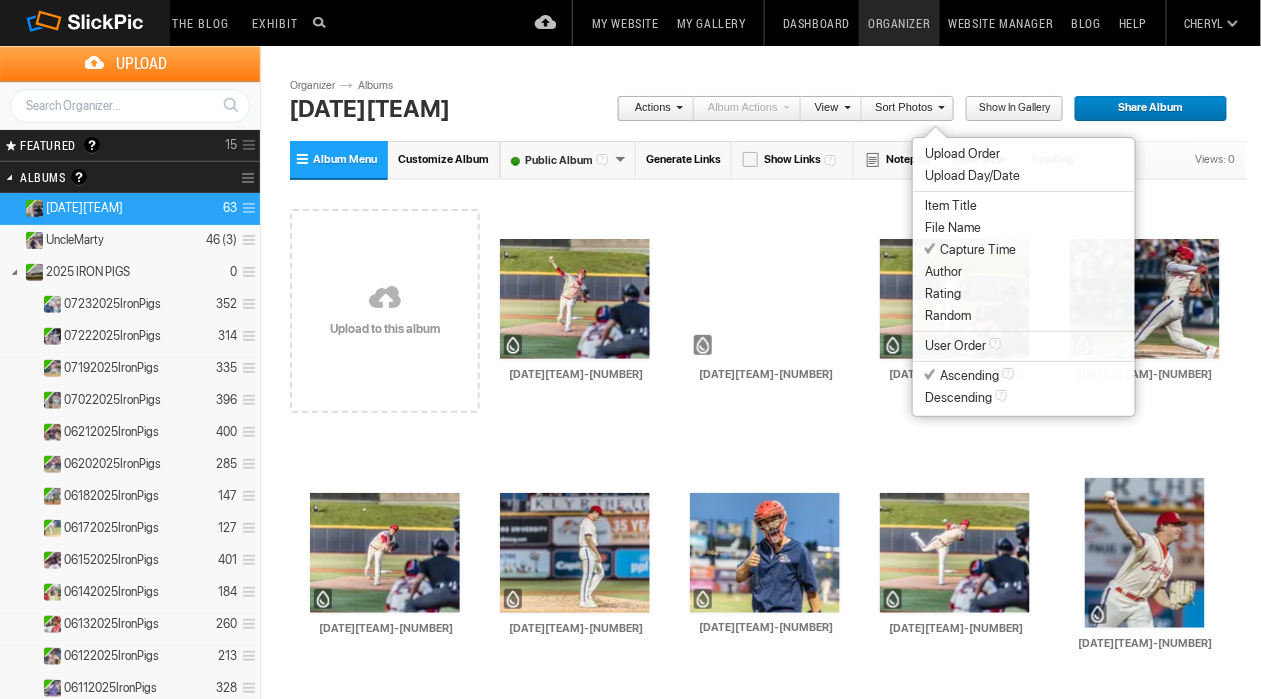 click on "Capture Time" at bounding box center [970, 250] 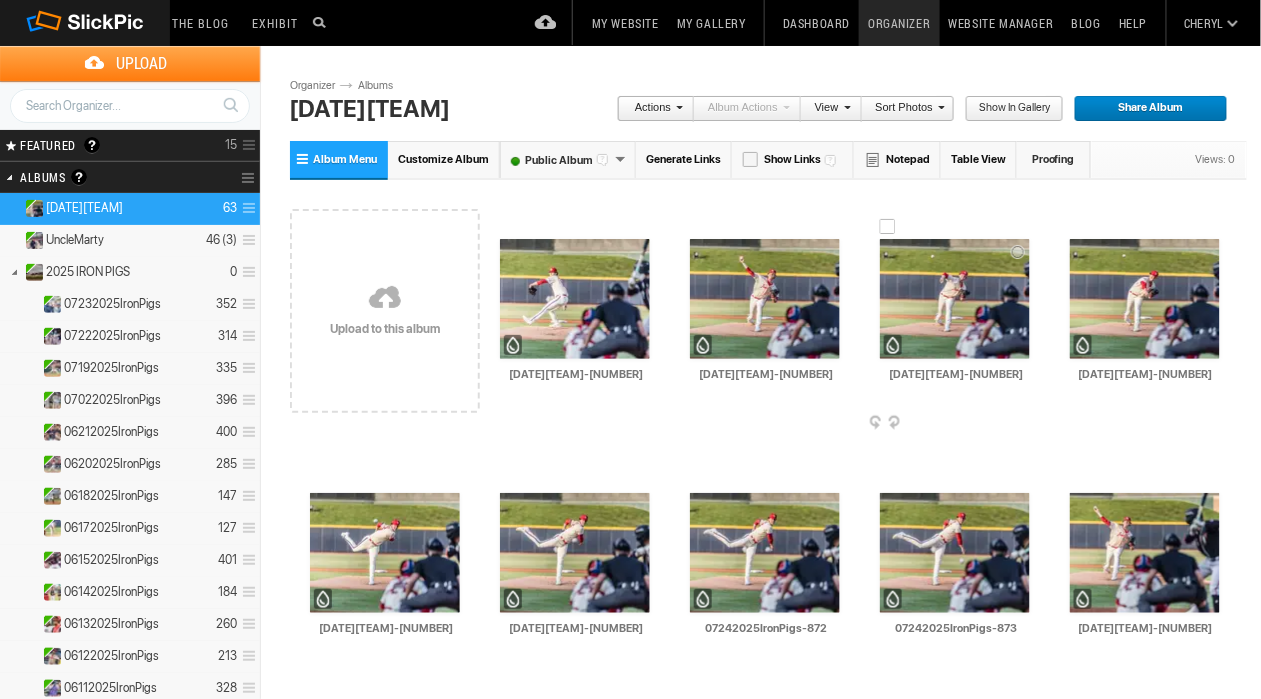 click at bounding box center [955, 299] 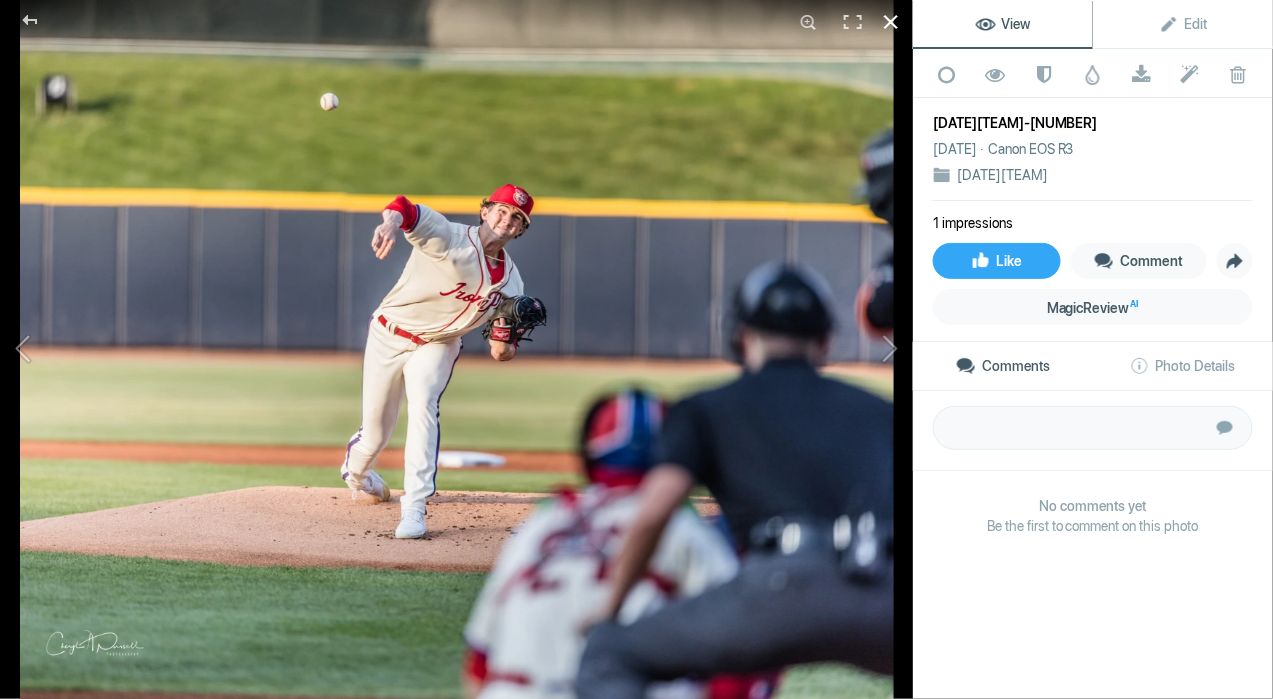 click 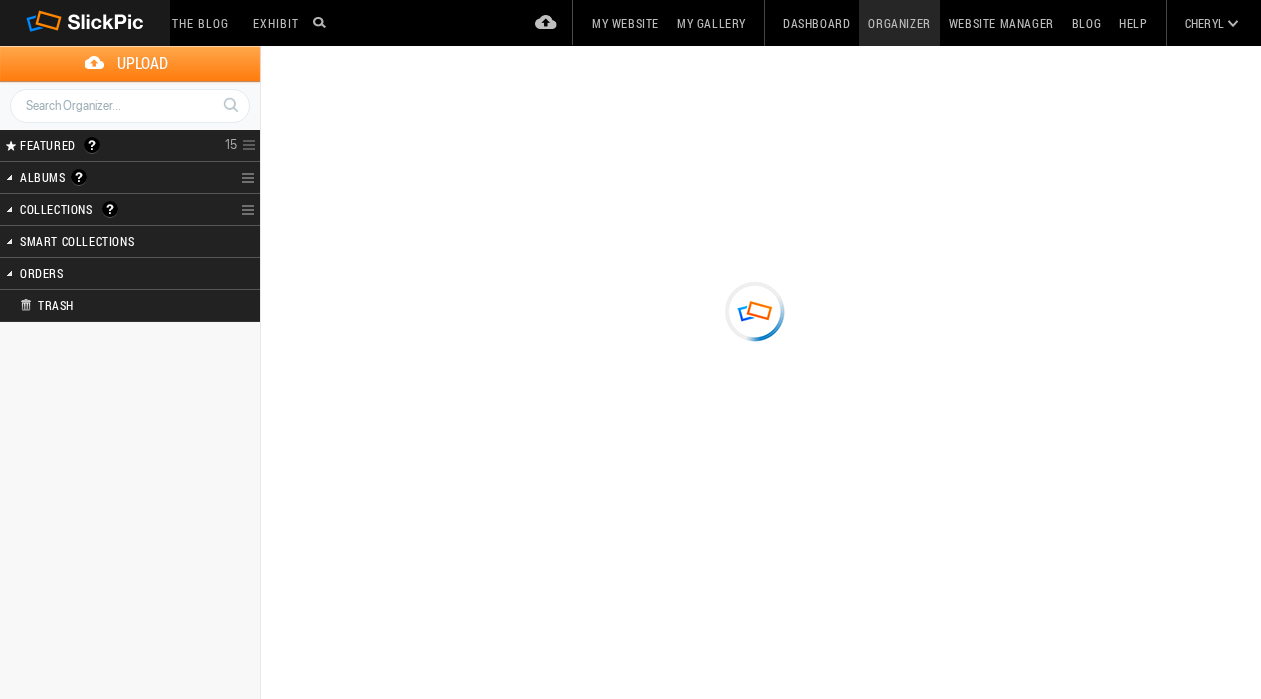 scroll, scrollTop: 0, scrollLeft: 0, axis: both 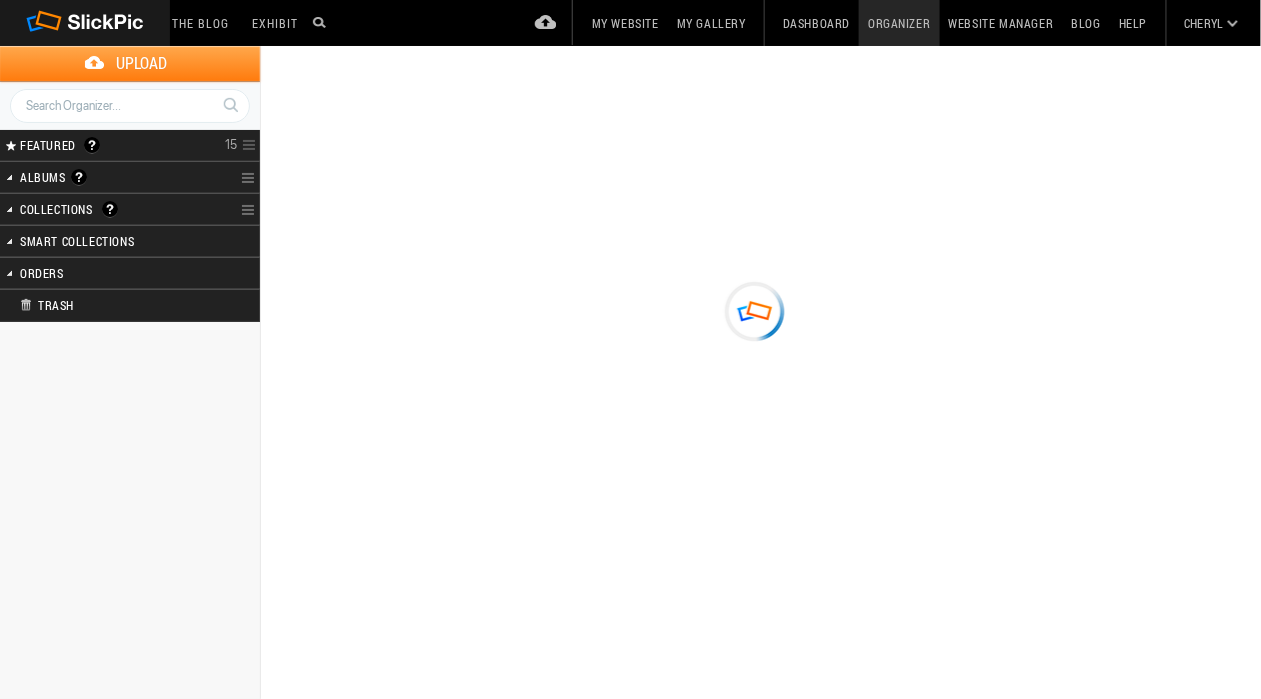 type on "[MONTH][DAY][YEAR]IronPigs" 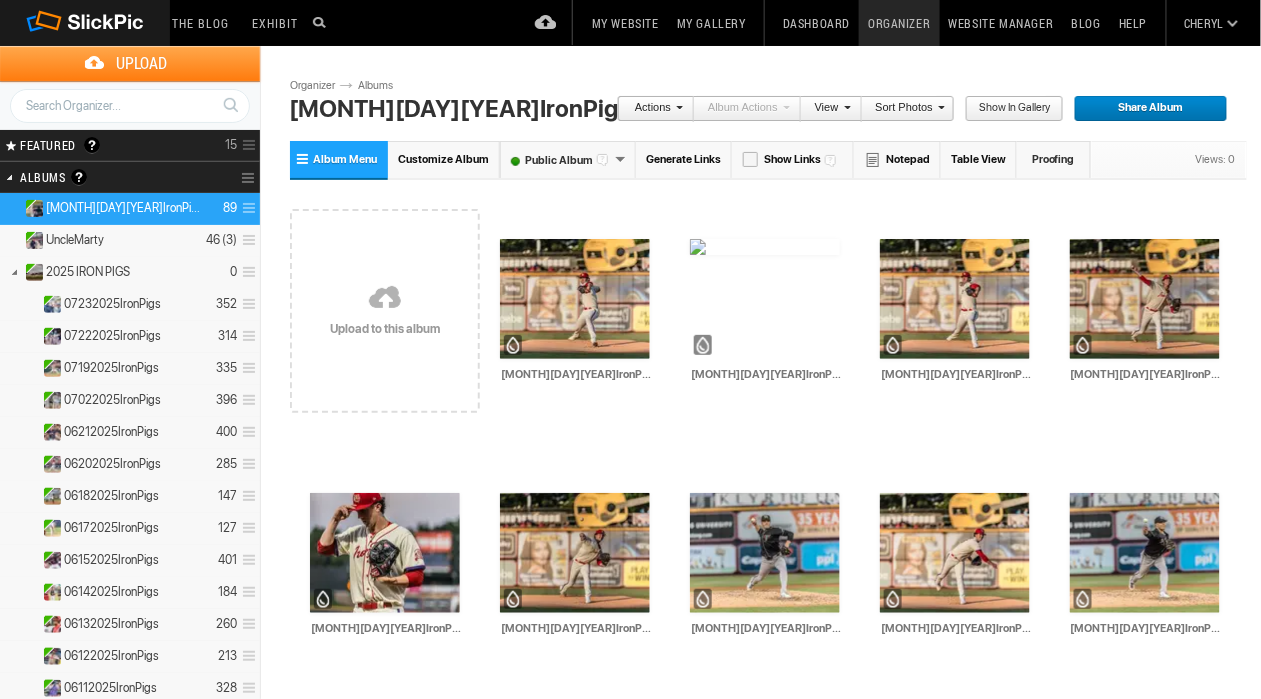 click on "Sort Photos" at bounding box center (903, 109) 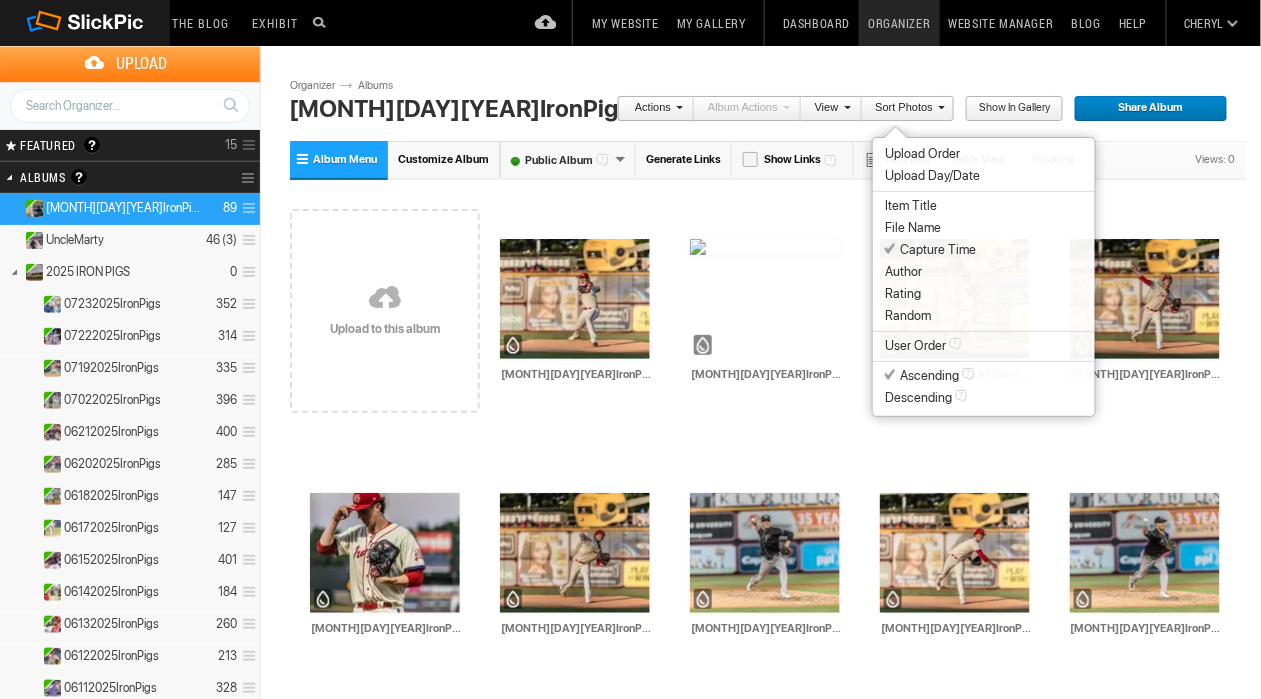 click on "Capture Time" at bounding box center [930, 250] 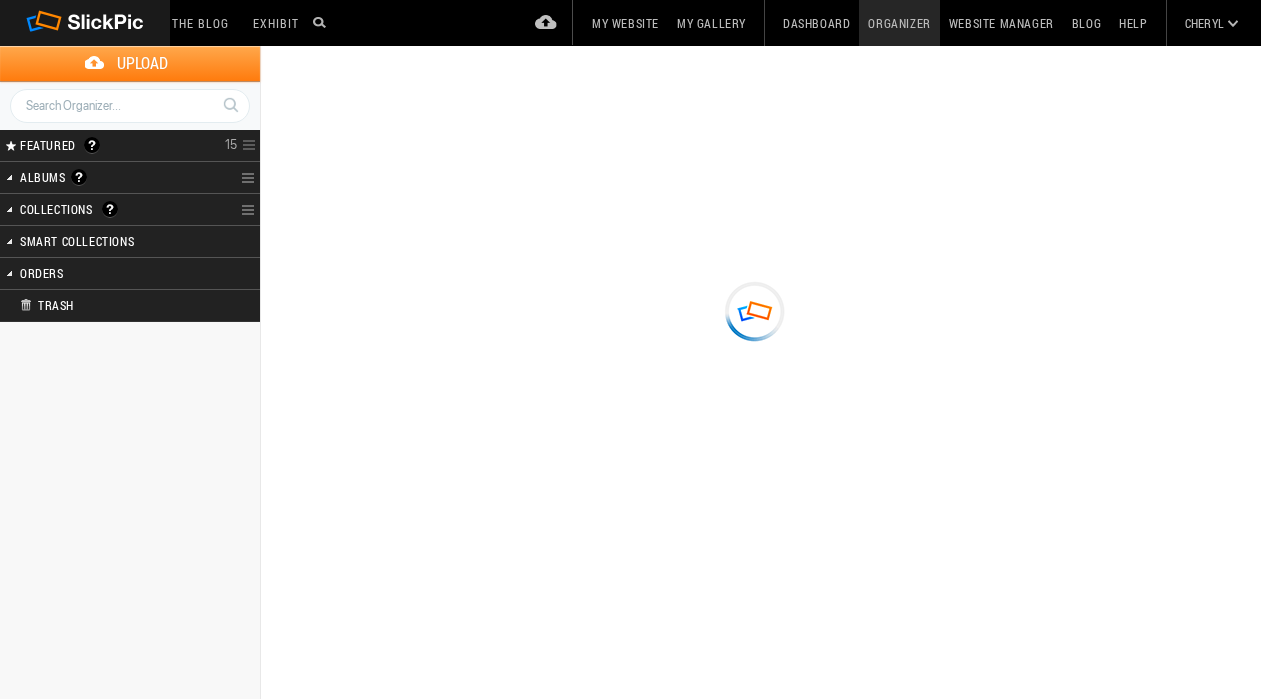 scroll, scrollTop: 0, scrollLeft: 0, axis: both 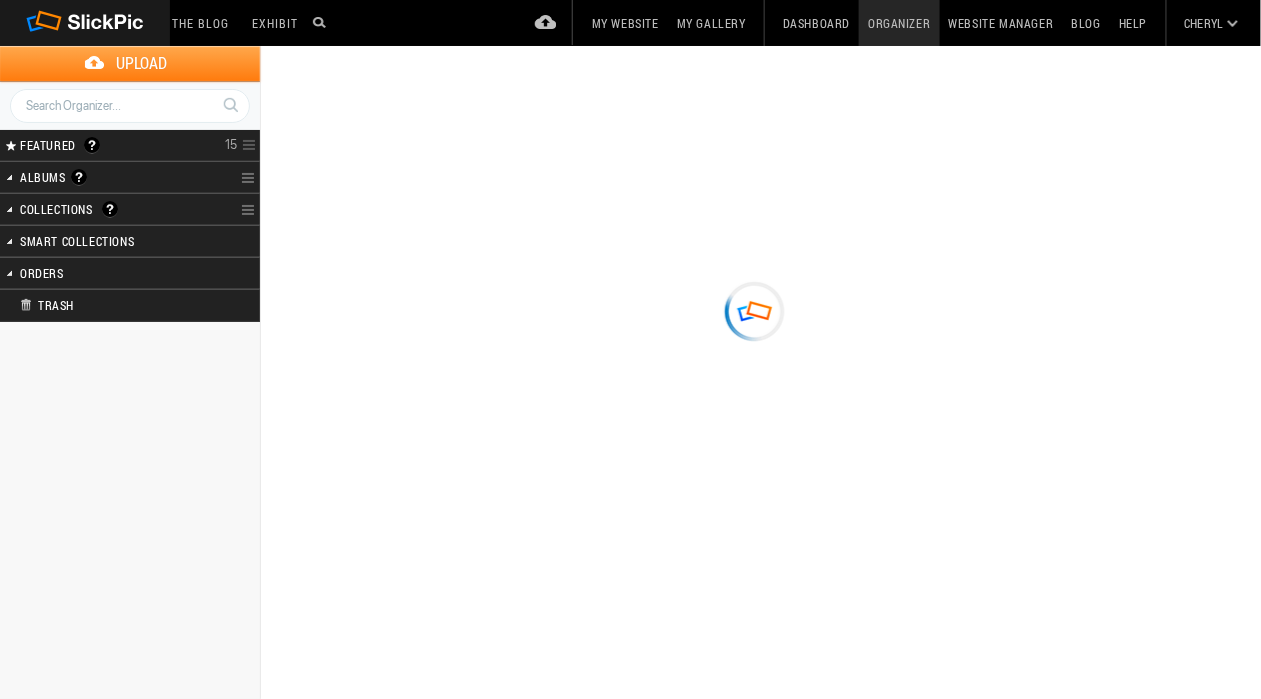 type on "[DATE]IronPigs" 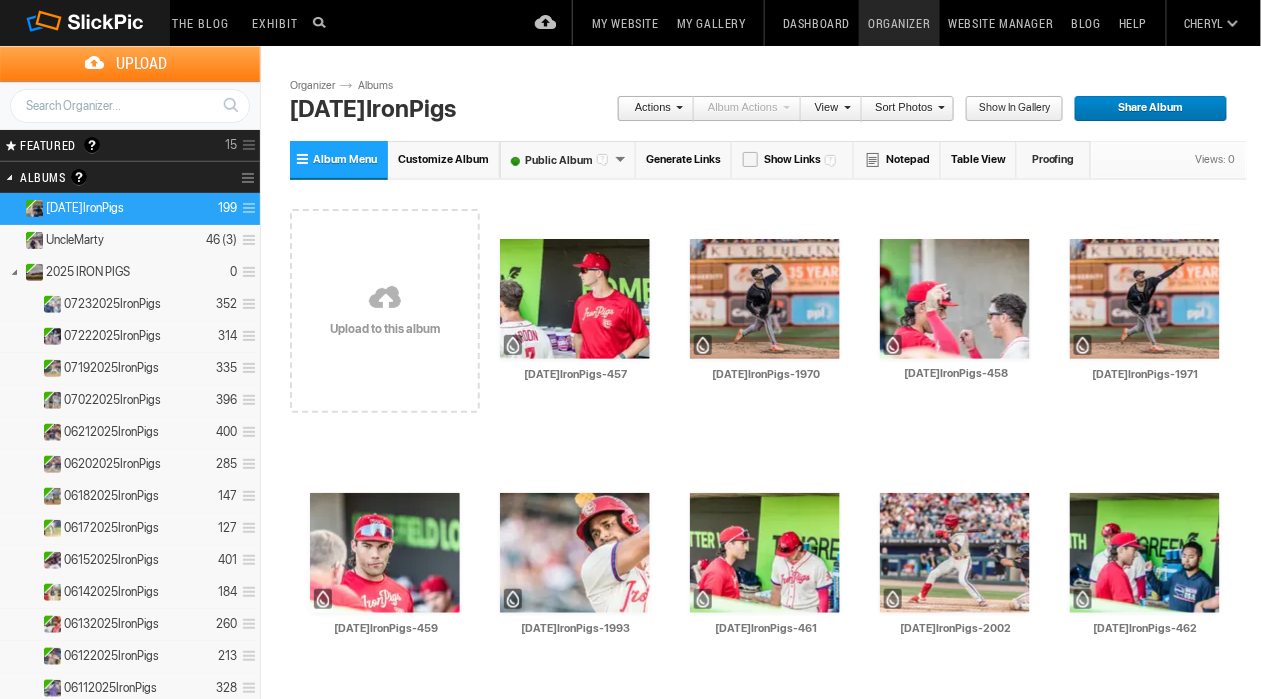 click on "Sort Photos" at bounding box center [903, 109] 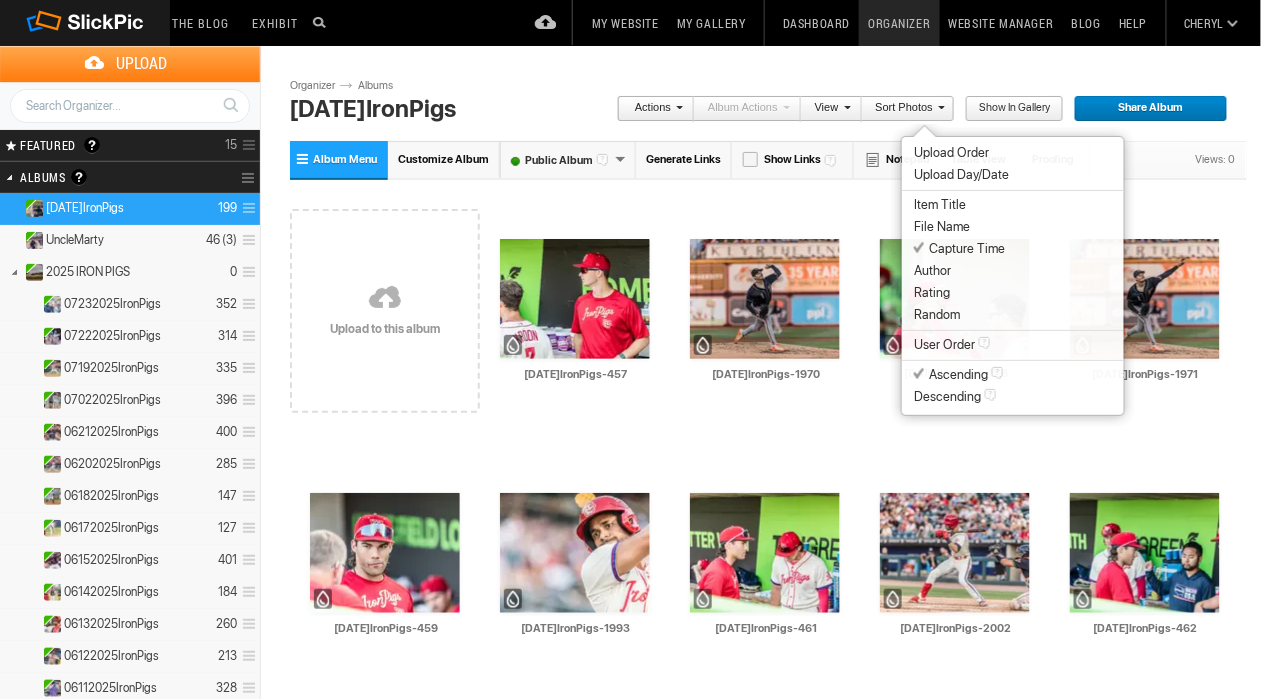 click on "Capture Time" at bounding box center [959, 249] 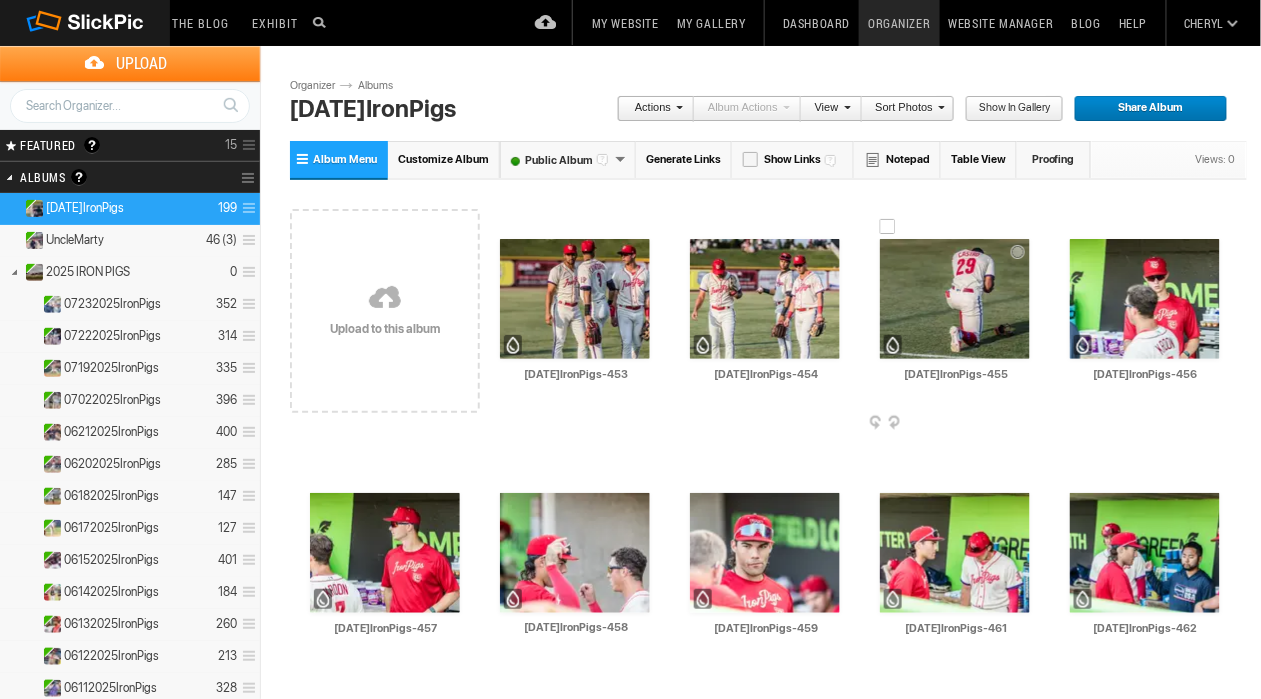 click at bounding box center (955, 299) 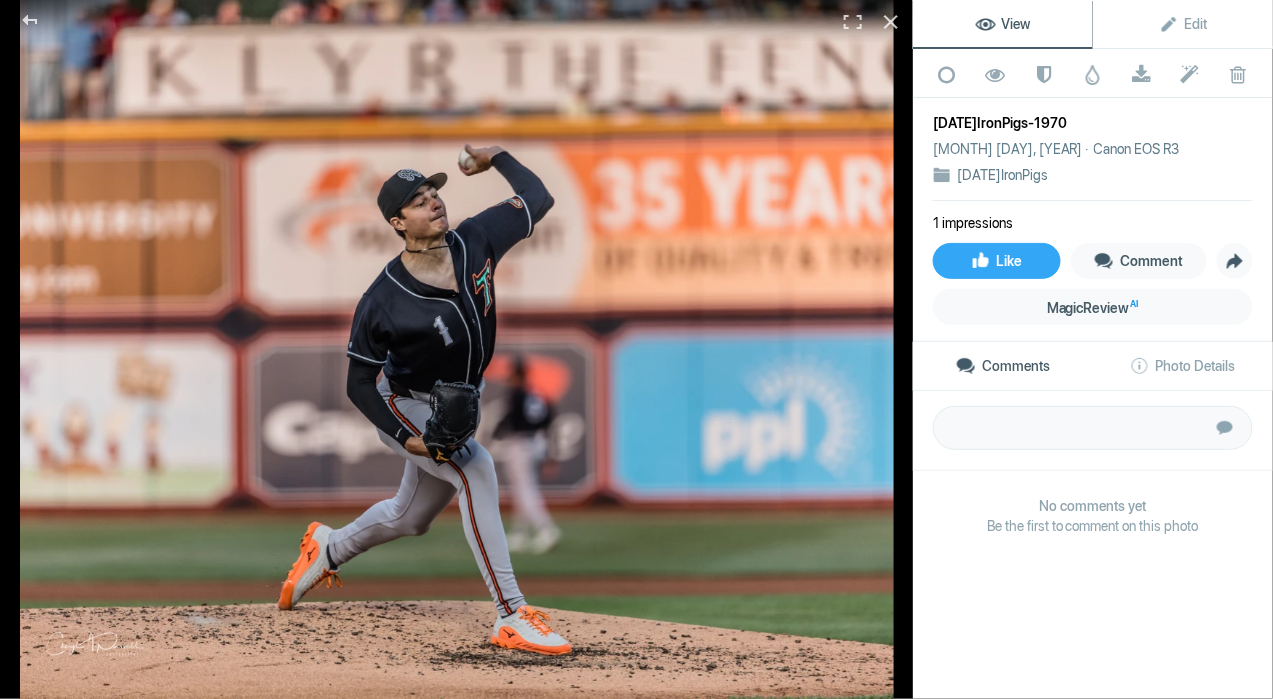 click 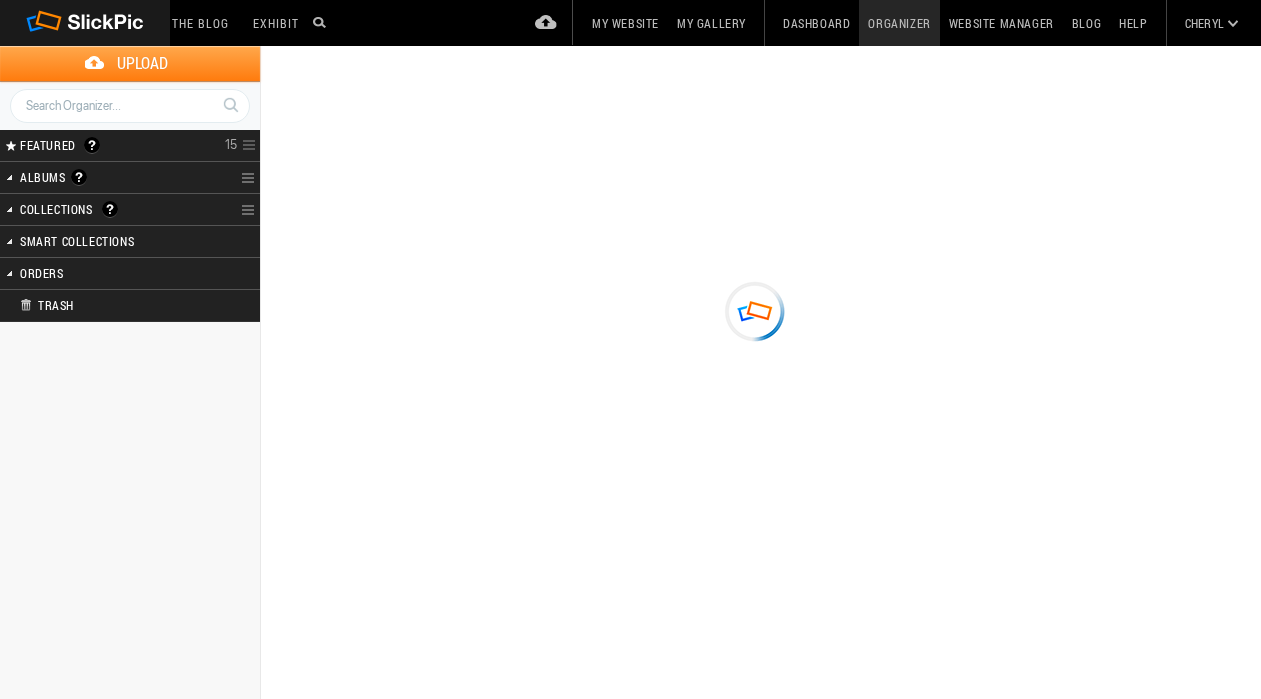 scroll, scrollTop: 0, scrollLeft: 0, axis: both 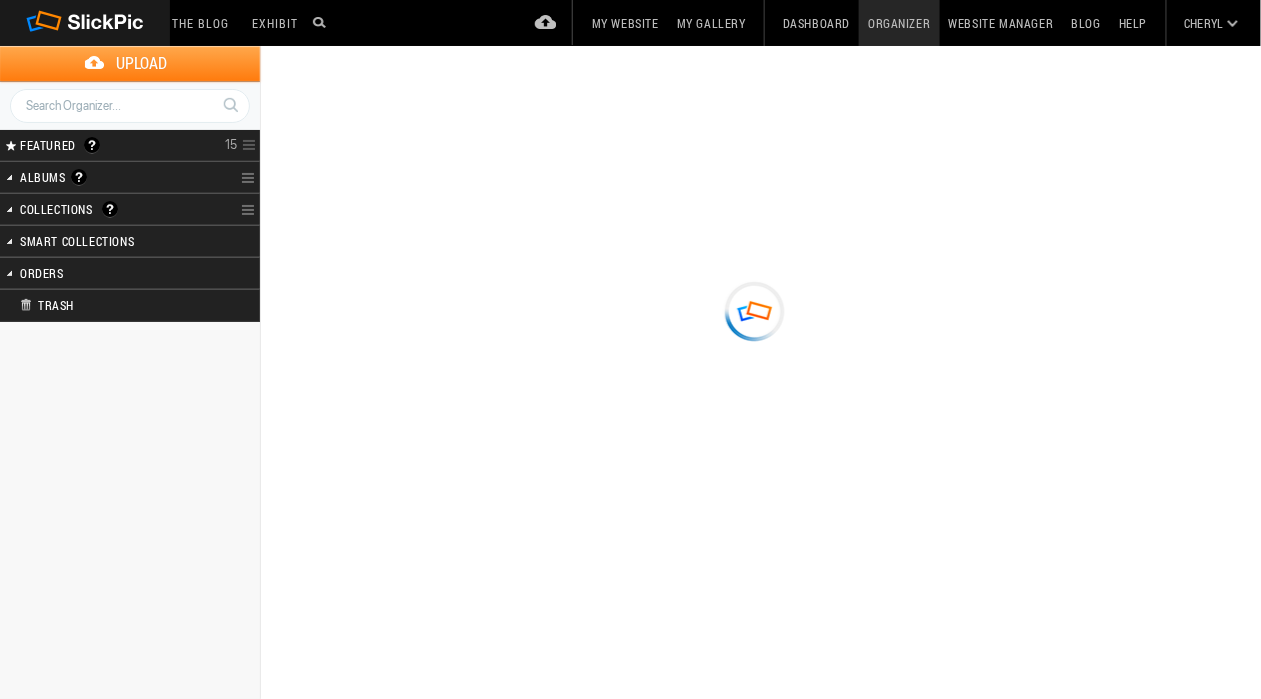 type on "[DATE]IronPigs" 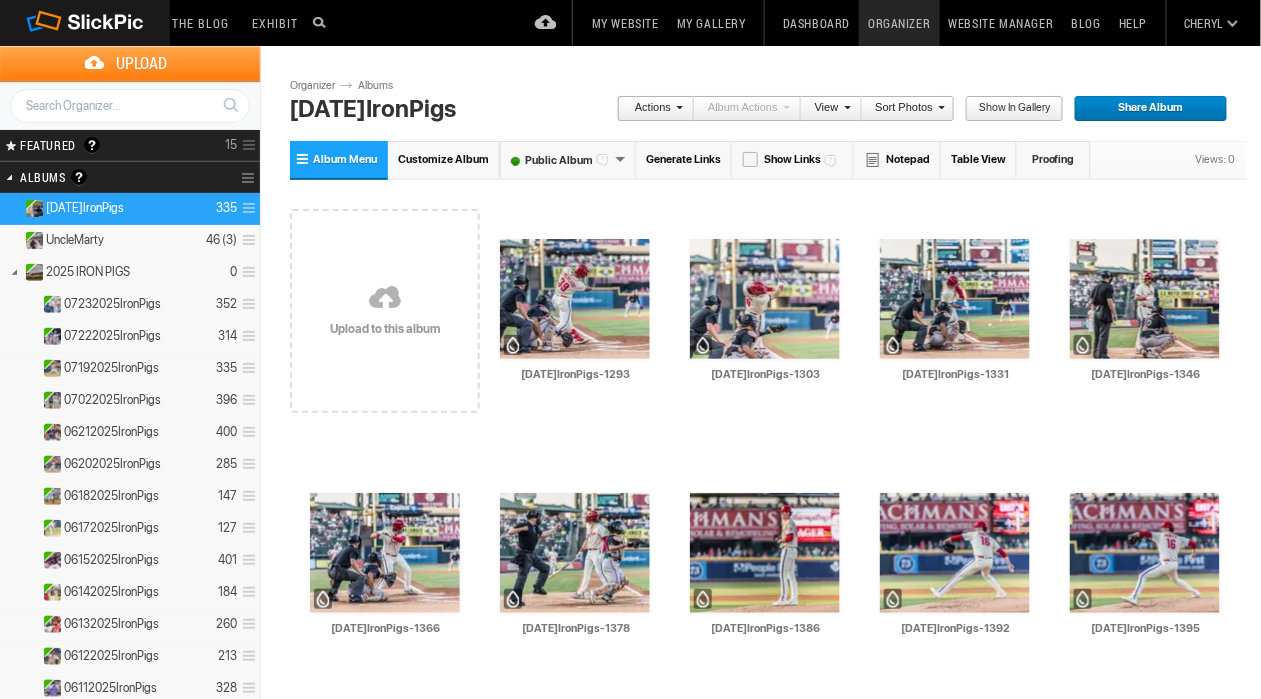 click on "Sort Photos" at bounding box center [903, 109] 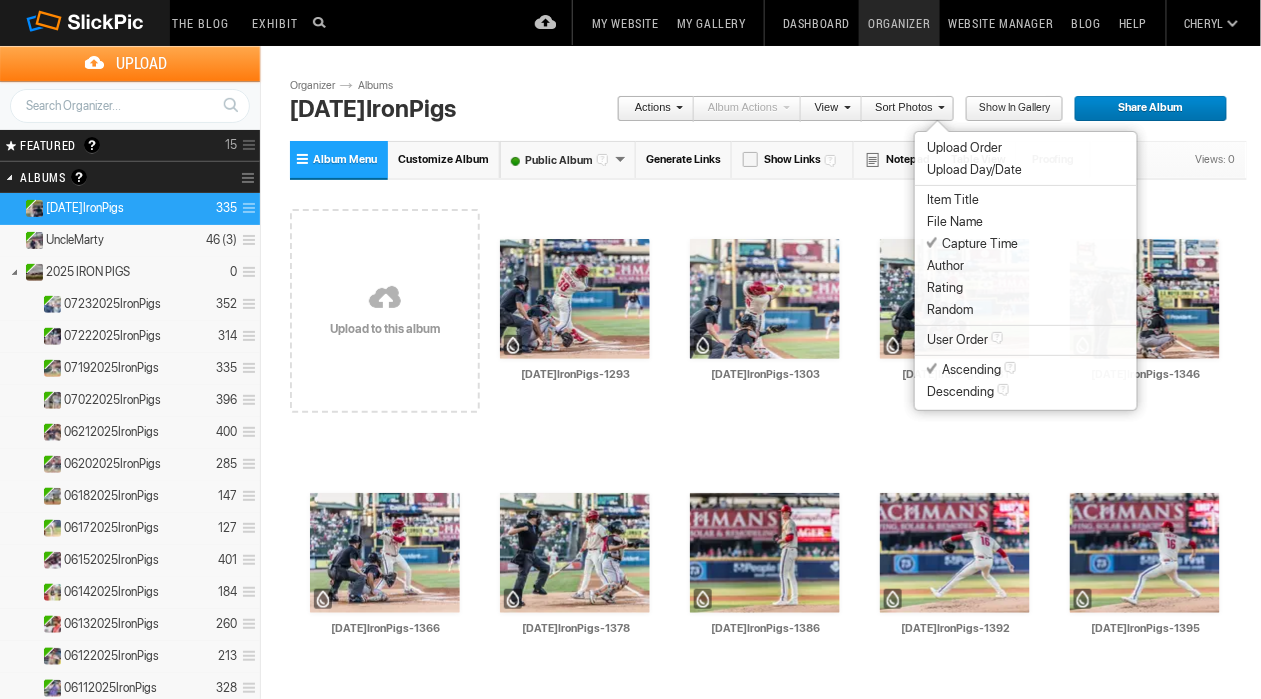 click on "Capture Time" at bounding box center (972, 244) 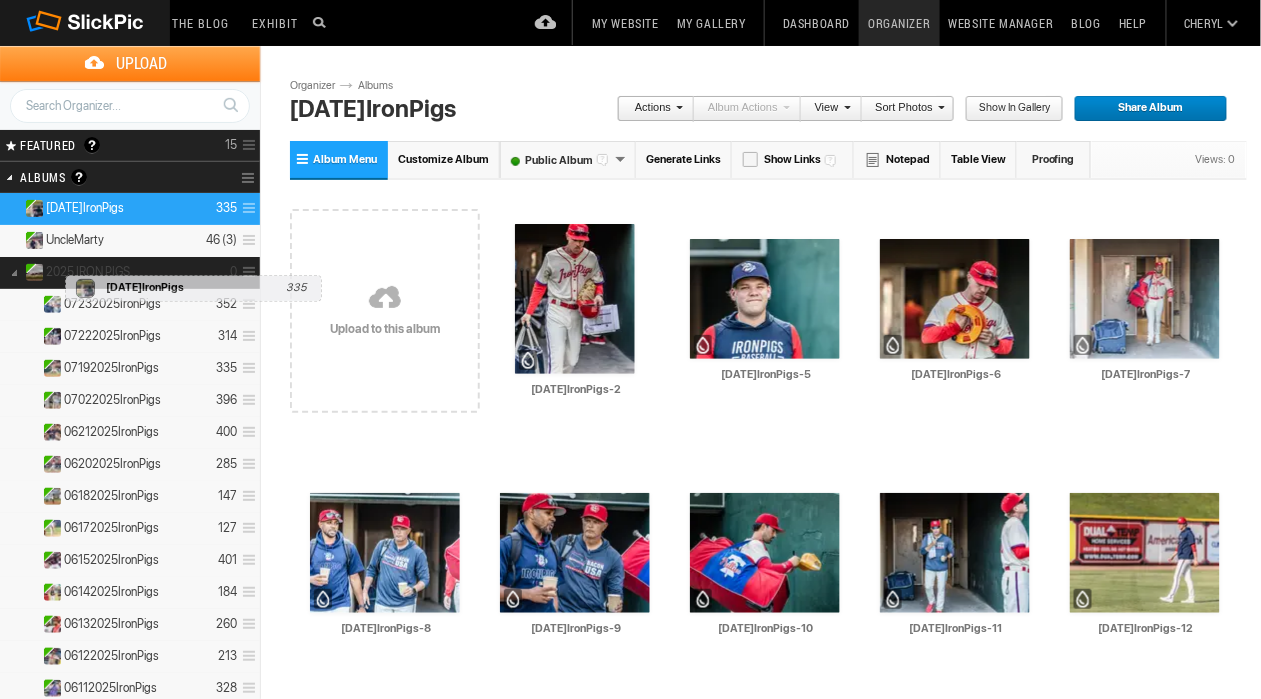 drag, startPoint x: 69, startPoint y: 212, endPoint x: 59, endPoint y: 265, distance: 53.935146 